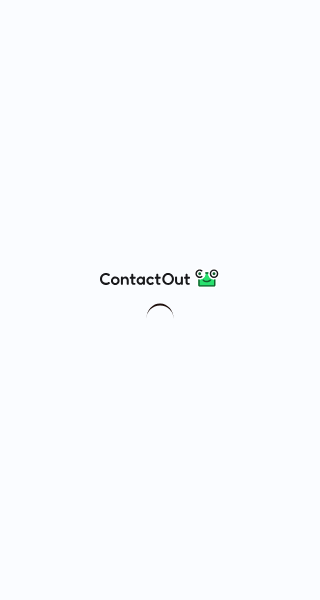 scroll, scrollTop: 0, scrollLeft: 0, axis: both 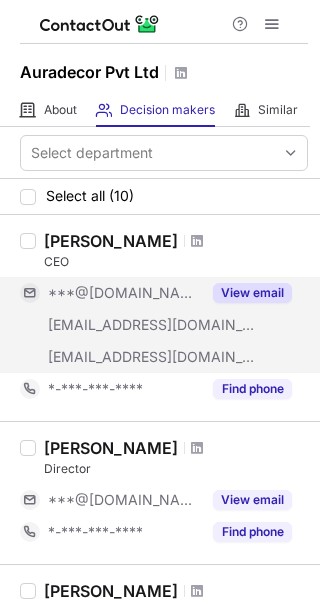 click on "View email" at bounding box center (252, 293) 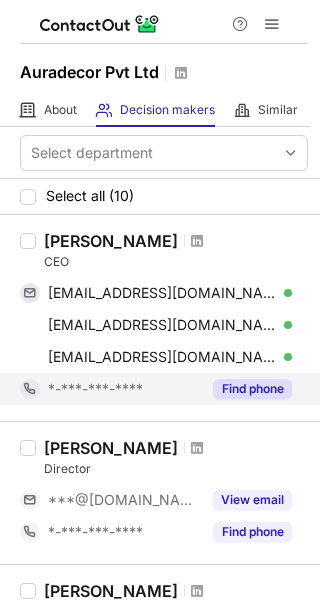 click on "Find phone" at bounding box center (252, 389) 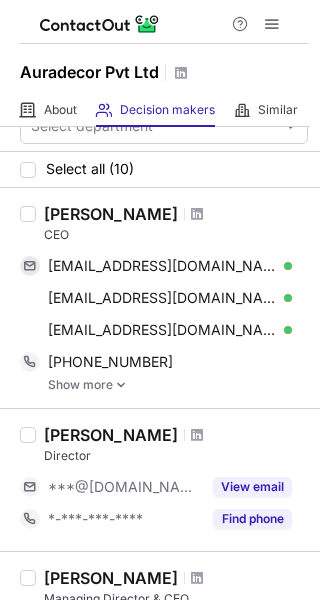 scroll, scrollTop: 12, scrollLeft: 0, axis: vertical 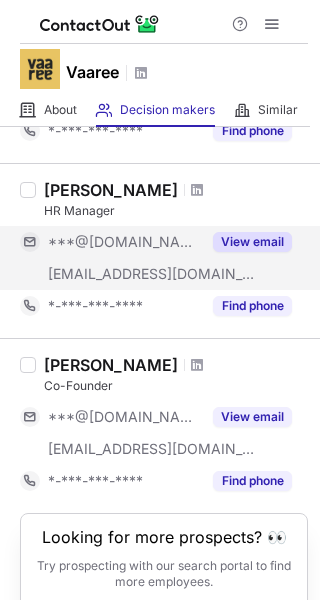 click on "View email" at bounding box center (252, 242) 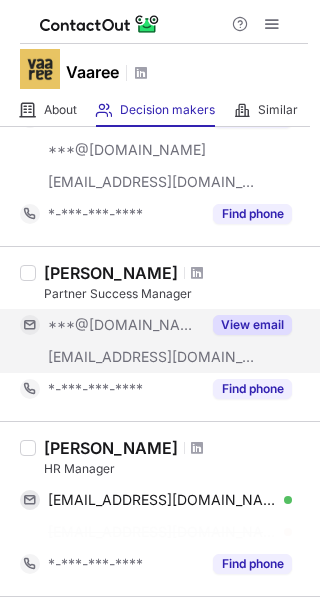 scroll, scrollTop: 535, scrollLeft: 0, axis: vertical 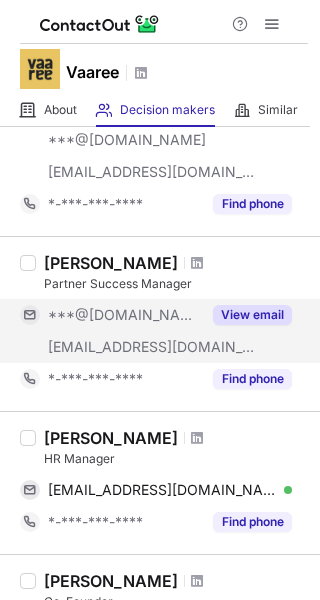 click on "View email" at bounding box center [252, 315] 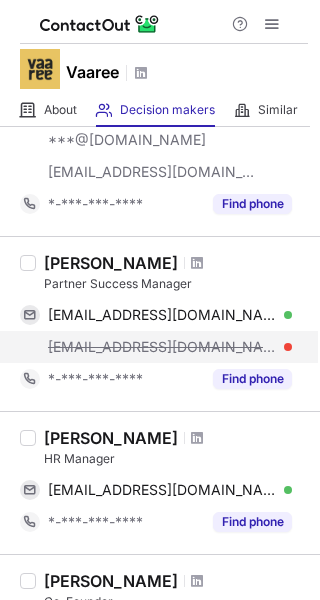 click on "prashant@vaaree.com" at bounding box center (170, 347) 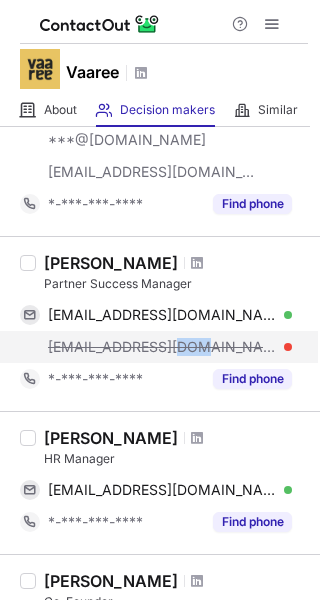 click on "prashant@vaaree.com" at bounding box center (162, 347) 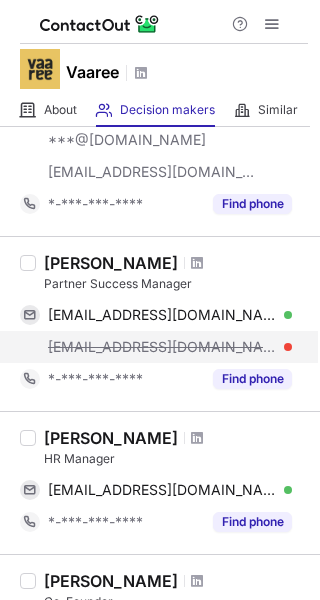 click at bounding box center (288, 347) 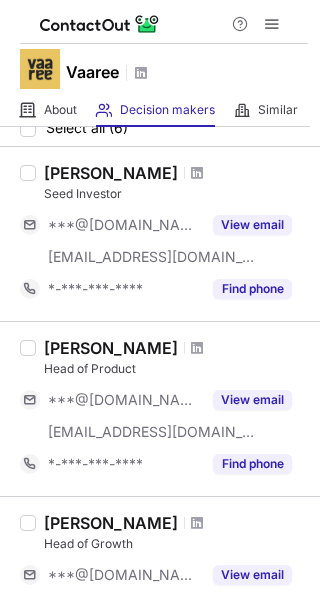 scroll, scrollTop: 0, scrollLeft: 0, axis: both 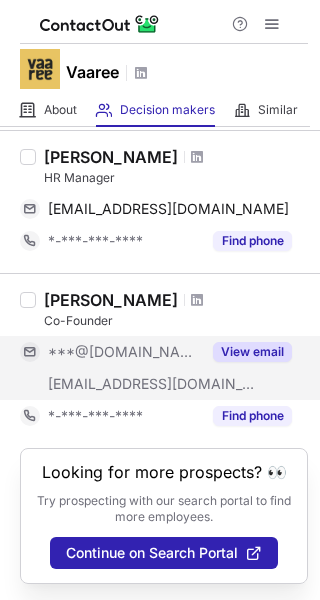 click on "View email" at bounding box center [252, 352] 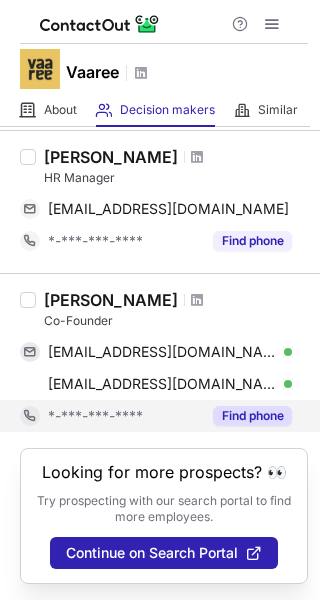 click on "Find phone" at bounding box center (252, 416) 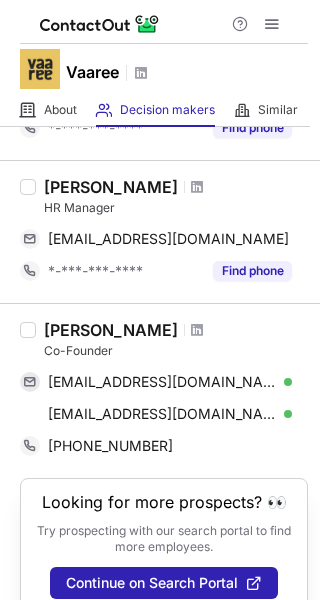 scroll, scrollTop: 746, scrollLeft: 0, axis: vertical 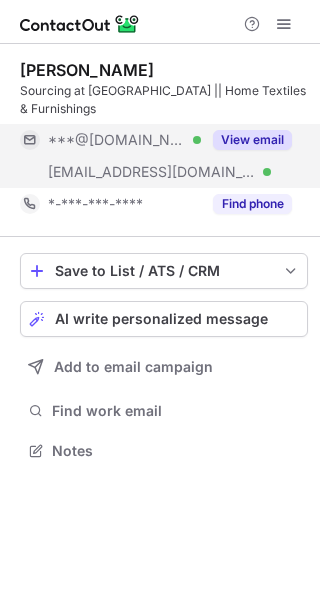 click on "View email" at bounding box center [252, 140] 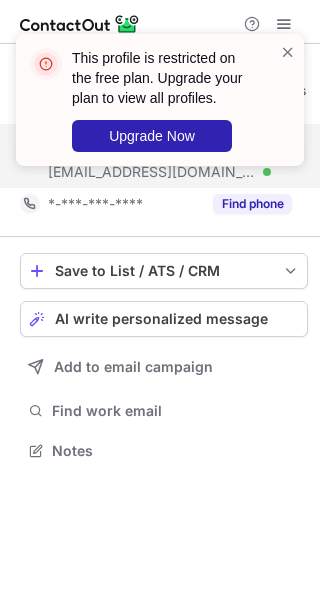 click on "This profile is restricted on the free plan. Upgrade your plan to view all profiles. Upgrade Now" at bounding box center (152, 100) 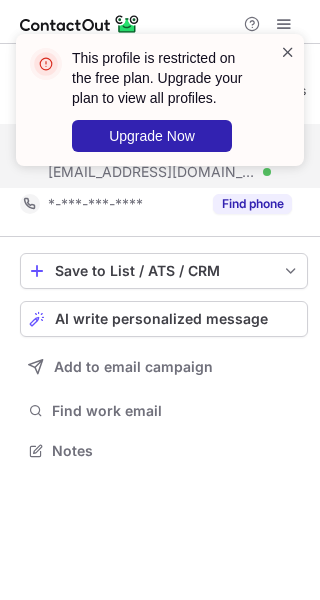 click at bounding box center [288, 52] 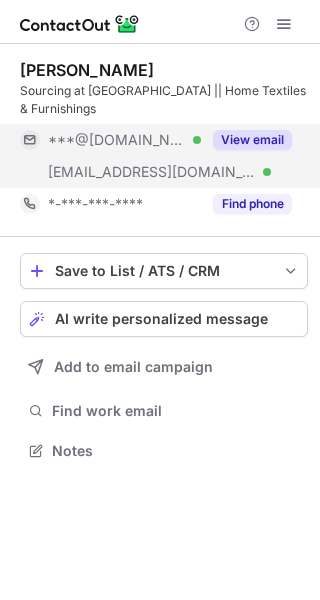 click on "This profile is restricted on the free plan. Upgrade your plan to view all profiles. Upgrade Now [PERSON_NAME] Sourcing at Vaaree || Home Textiles & Furnishings ***@[DOMAIN_NAME] Verified [EMAIL_ADDRESS][DOMAIN_NAME] Verified View email *-***-***-**** Find phone Save to List / ATS / CRM List Select Lever Connect Greenhouse Connect Salesforce Connect Hubspot Connect Bullhorn Connect Zapier (100+ Applications) Connect Request a new integration AI write personalized message Add to email campaign Find work email Notes" at bounding box center [160, 300] 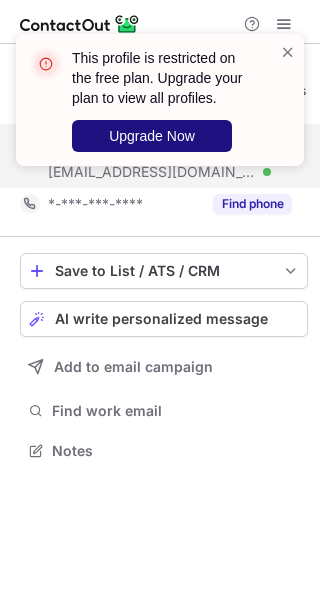 click on "Upgrade Now" at bounding box center (152, 136) 